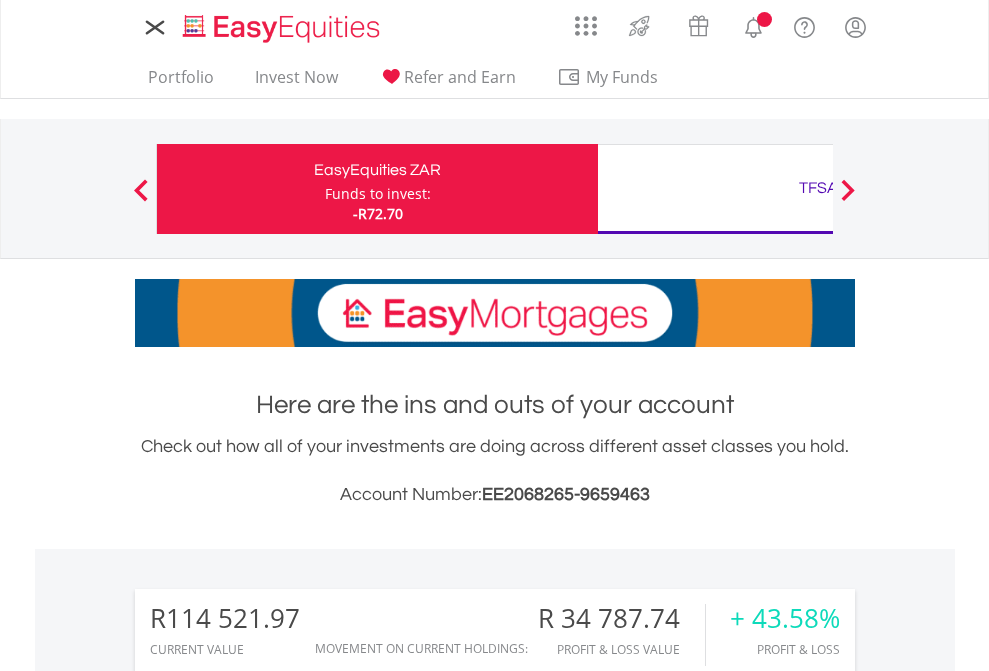 scroll, scrollTop: 0, scrollLeft: 0, axis: both 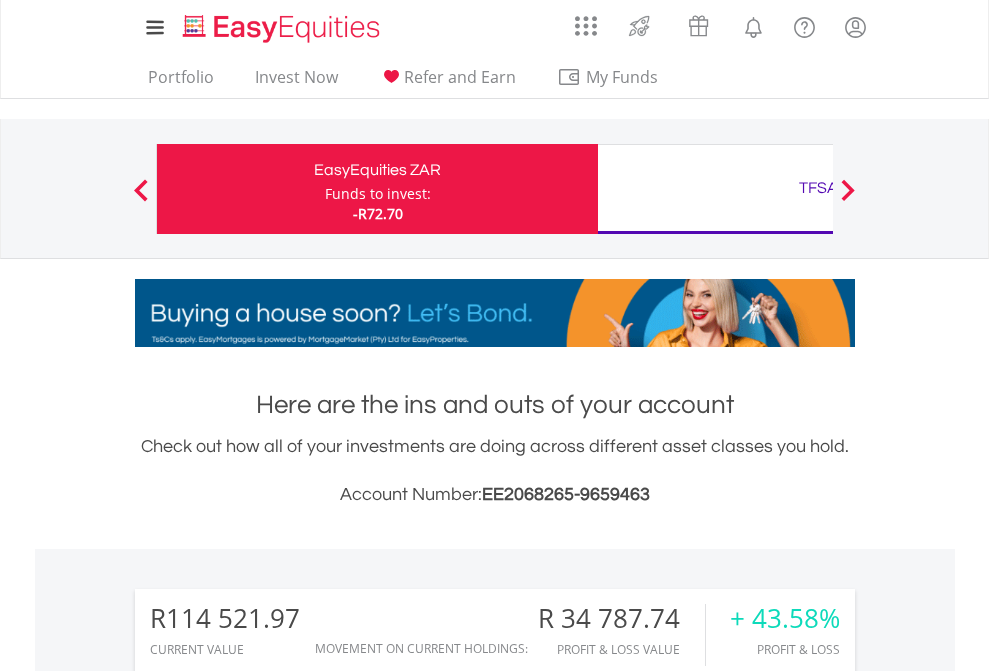 click on "Funds to invest:" at bounding box center [378, 194] 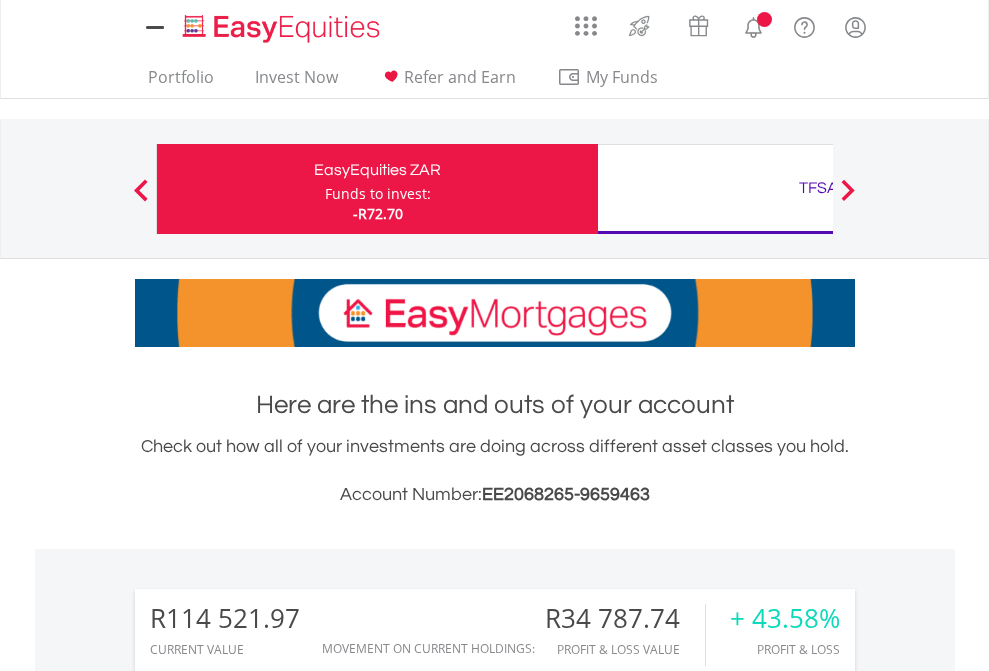 scroll, scrollTop: 0, scrollLeft: 0, axis: both 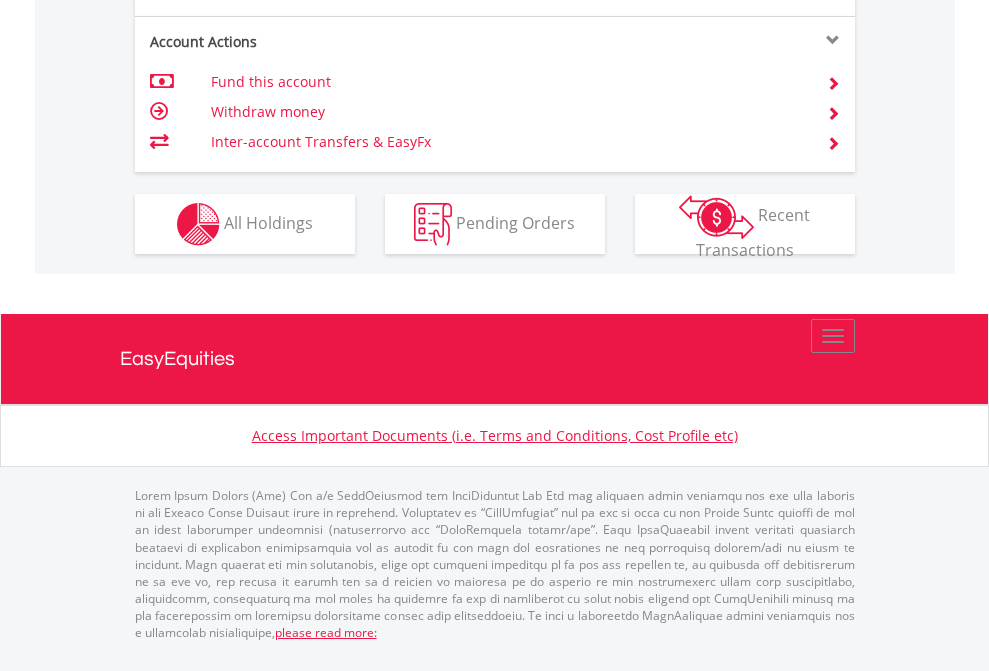 click on "Investment types" at bounding box center (706, -337) 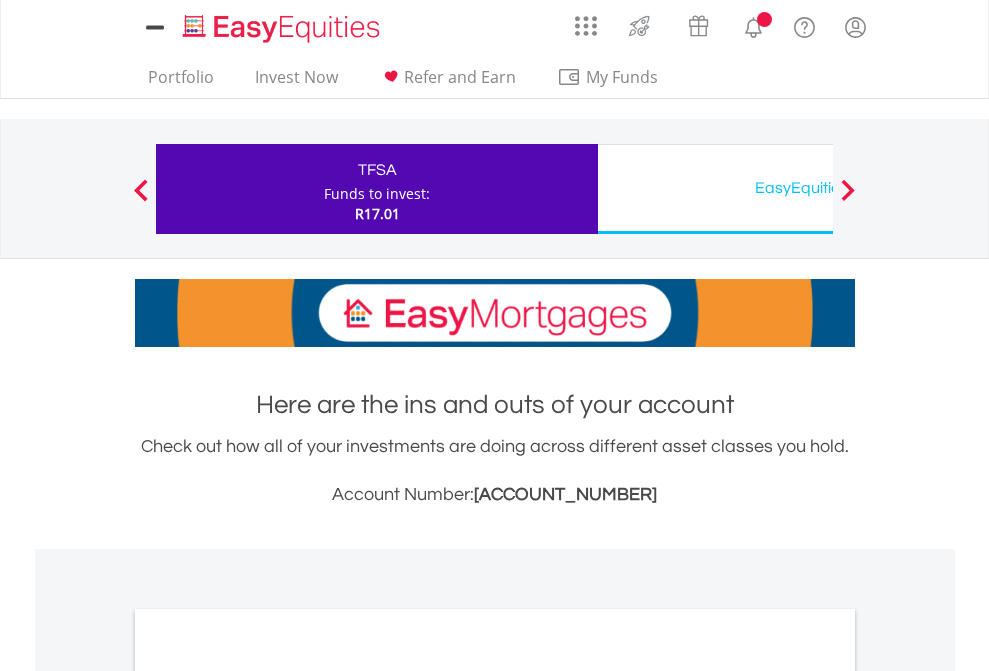 scroll, scrollTop: 0, scrollLeft: 0, axis: both 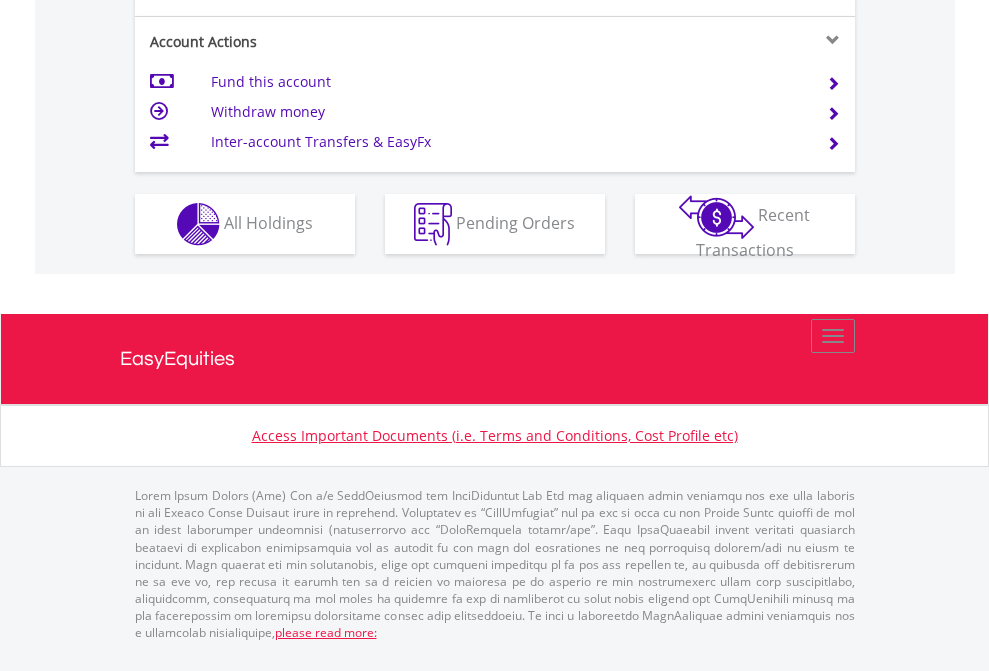 click on "Investment types" at bounding box center [706, -337] 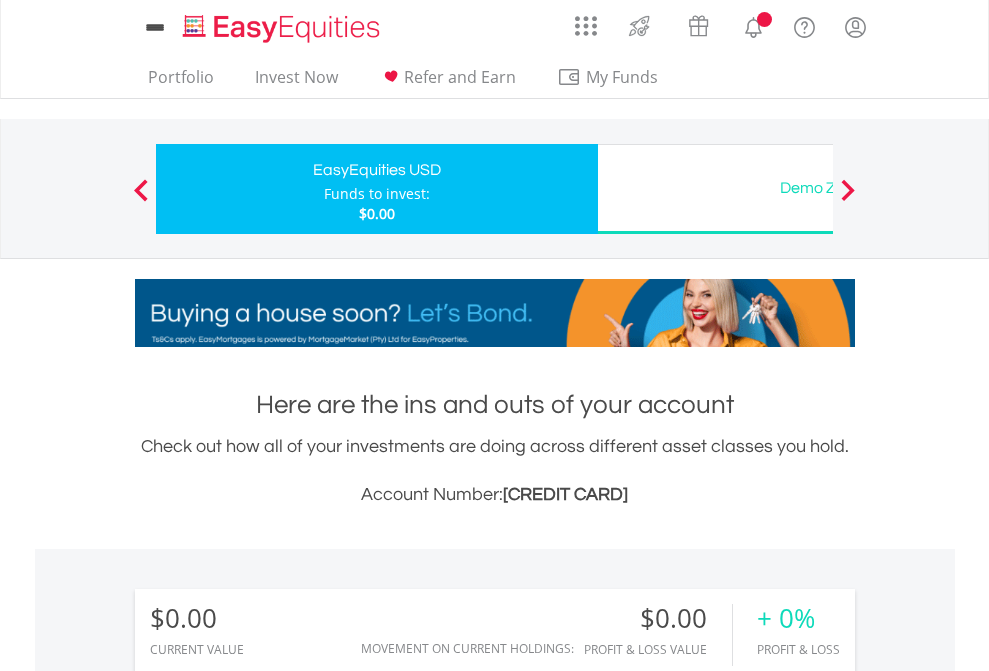 scroll, scrollTop: 0, scrollLeft: 0, axis: both 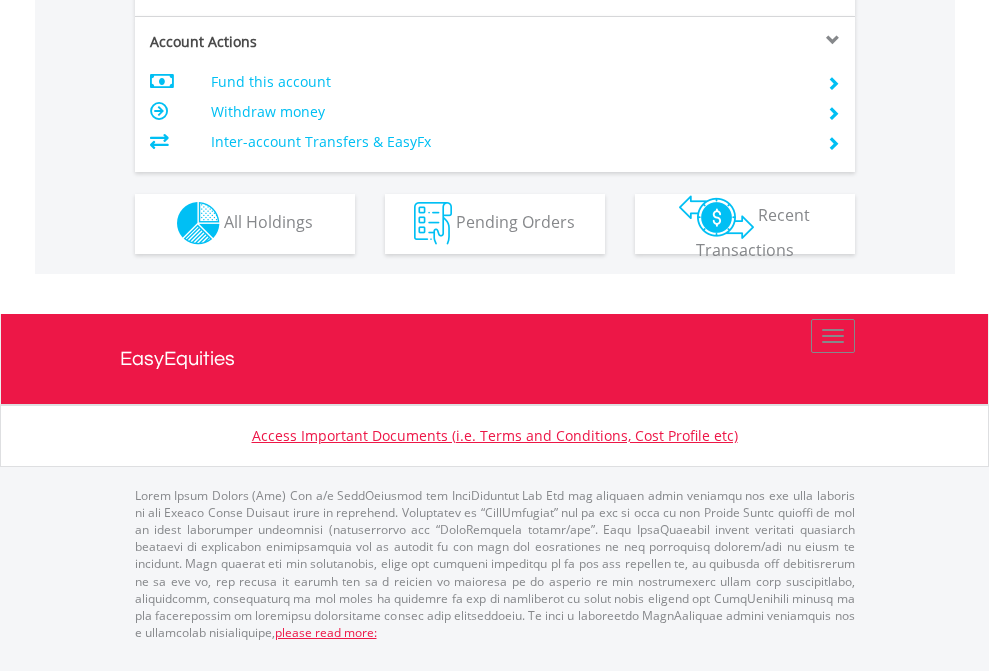 click on "Investment types" at bounding box center (706, -353) 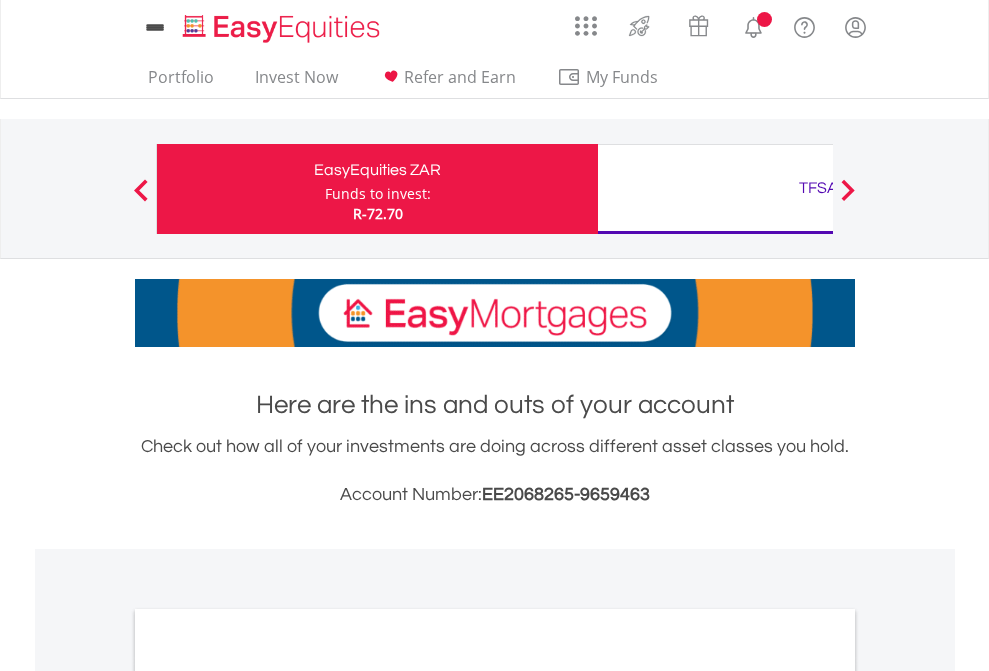 scroll, scrollTop: 0, scrollLeft: 0, axis: both 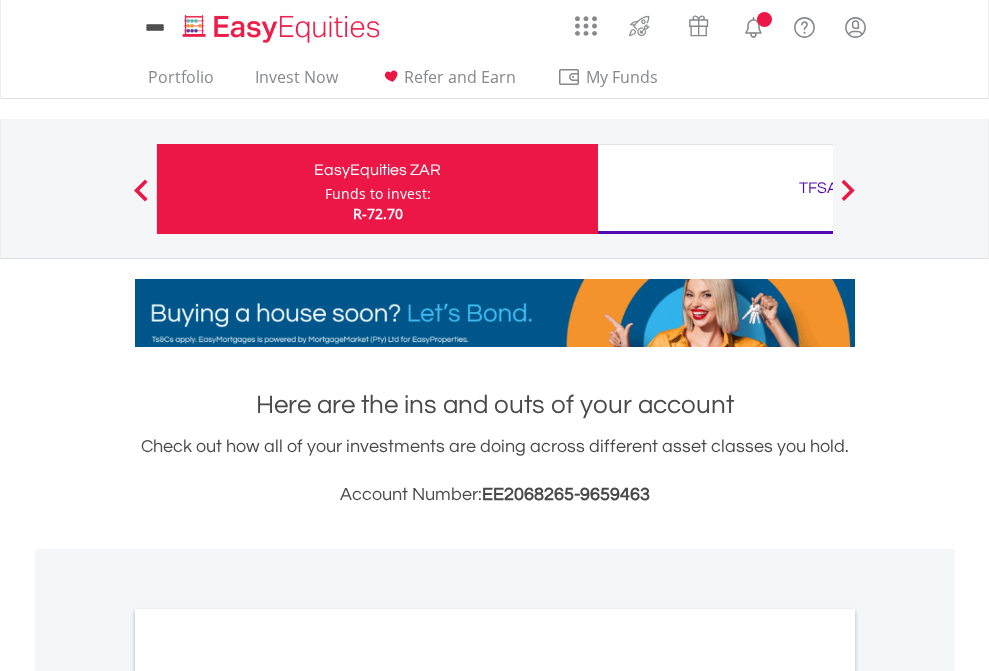 click on "All Holdings" at bounding box center [268, 1096] 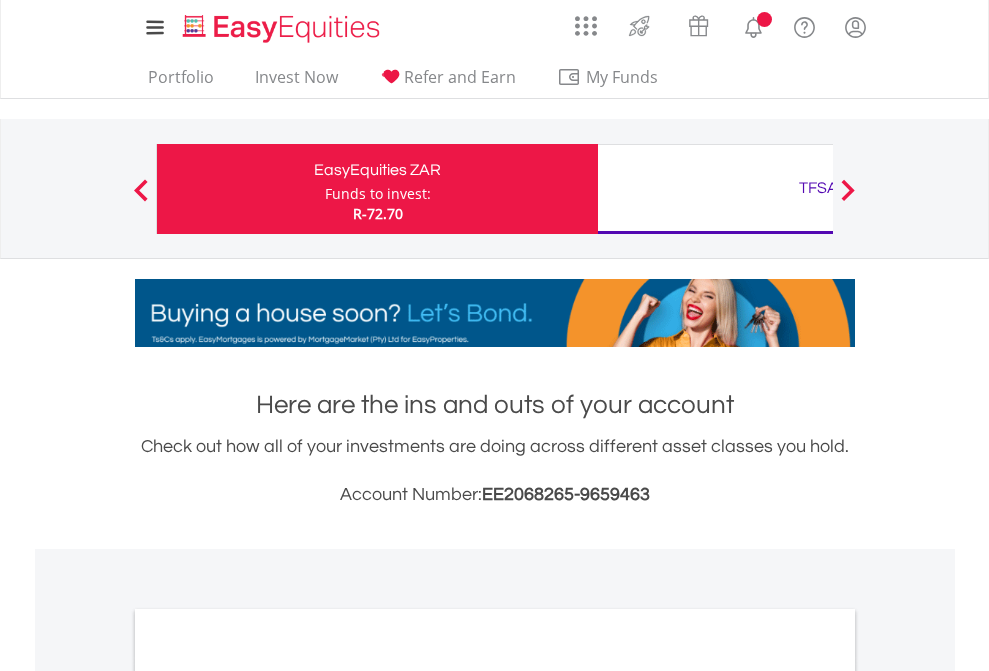 scroll, scrollTop: 1202, scrollLeft: 0, axis: vertical 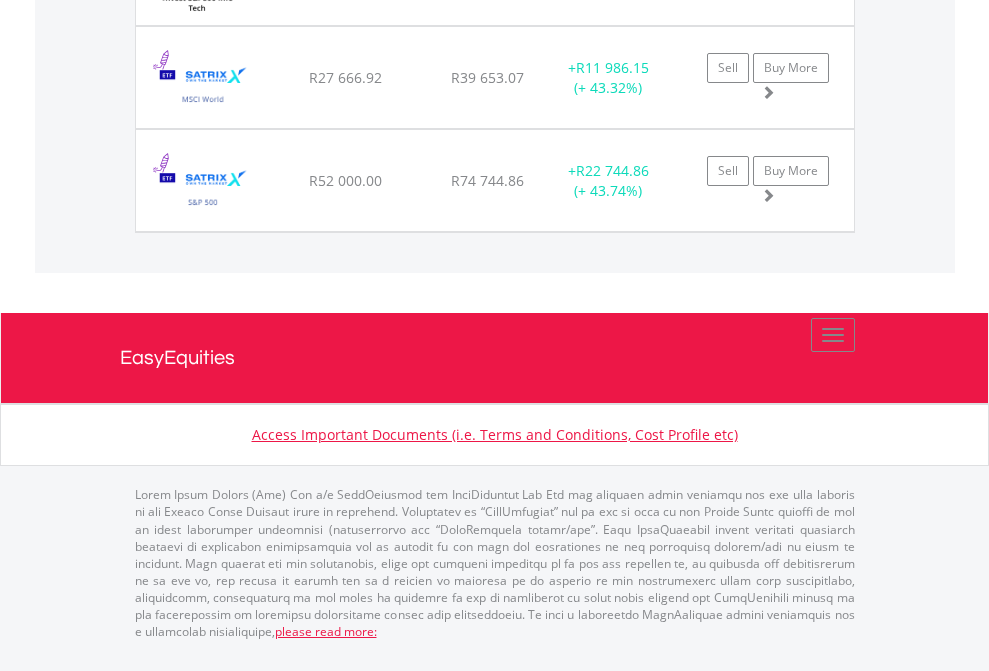 click on "TFSA" at bounding box center [818, -1585] 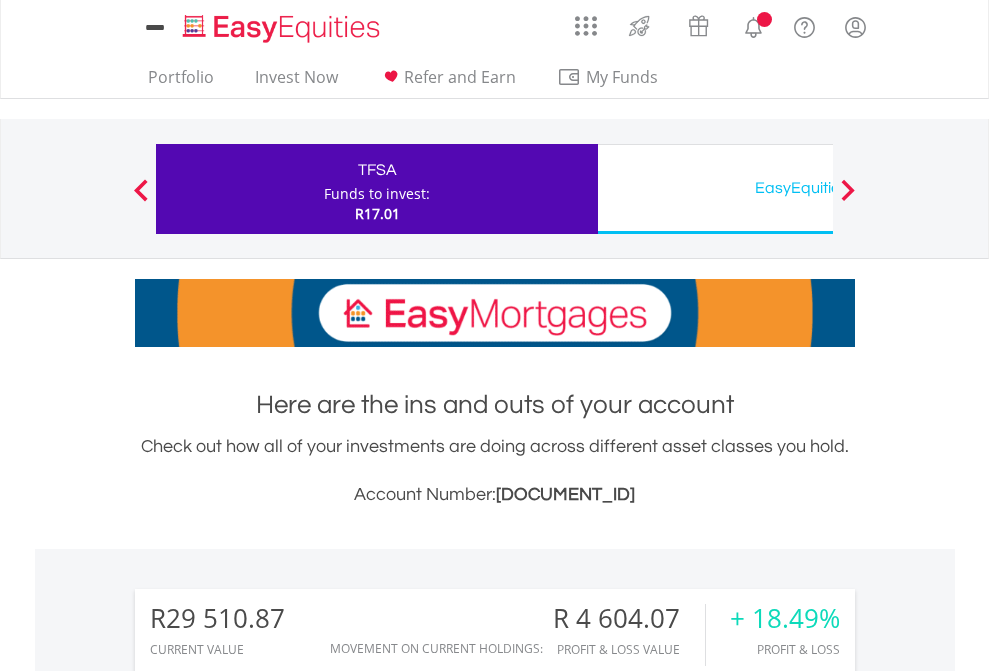 scroll, scrollTop: 0, scrollLeft: 0, axis: both 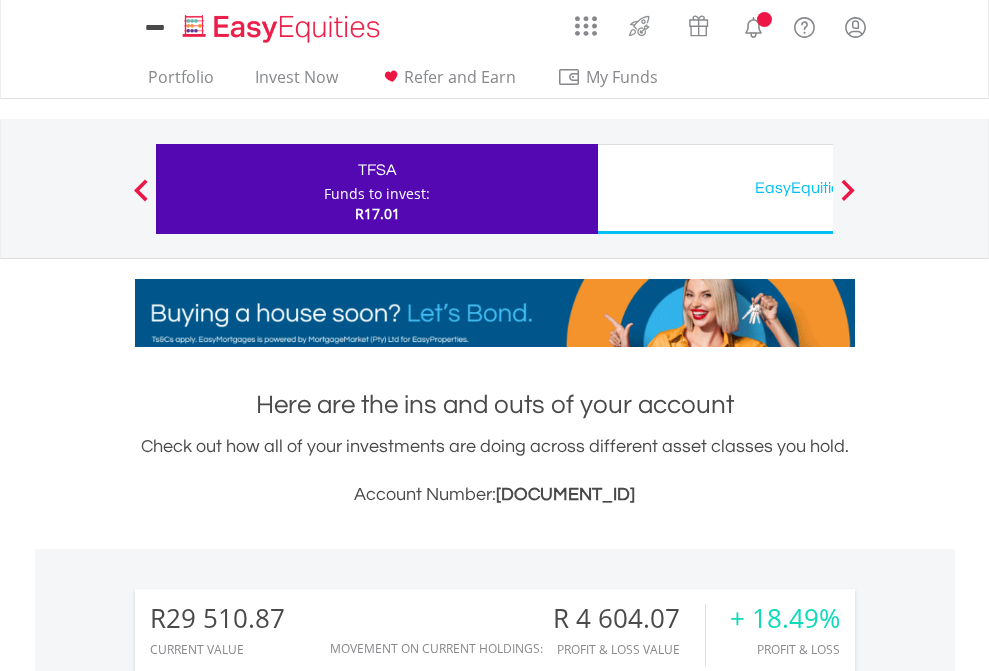 click on "All Holdings" at bounding box center [268, 1506] 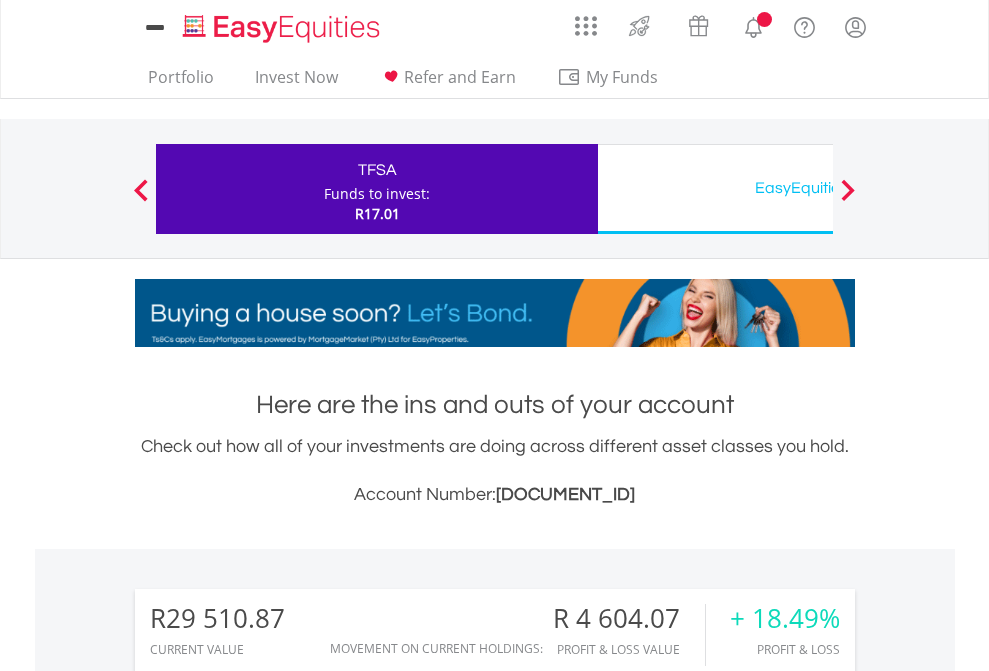 scroll, scrollTop: 192, scrollLeft: 314, axis: both 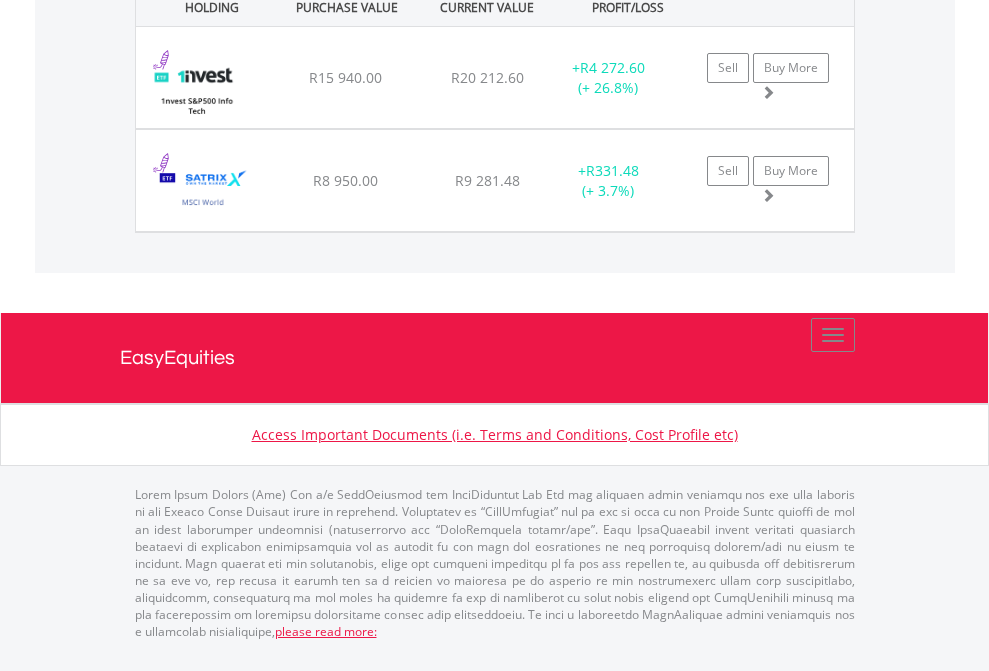 click on "EasyEquities USD" at bounding box center [818, -1482] 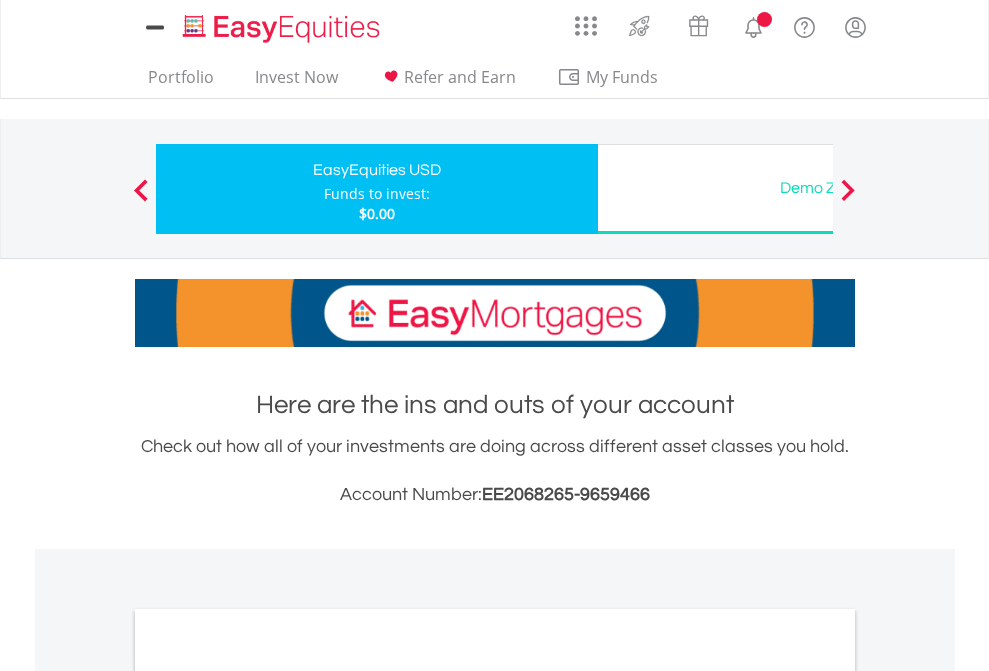 scroll, scrollTop: 0, scrollLeft: 0, axis: both 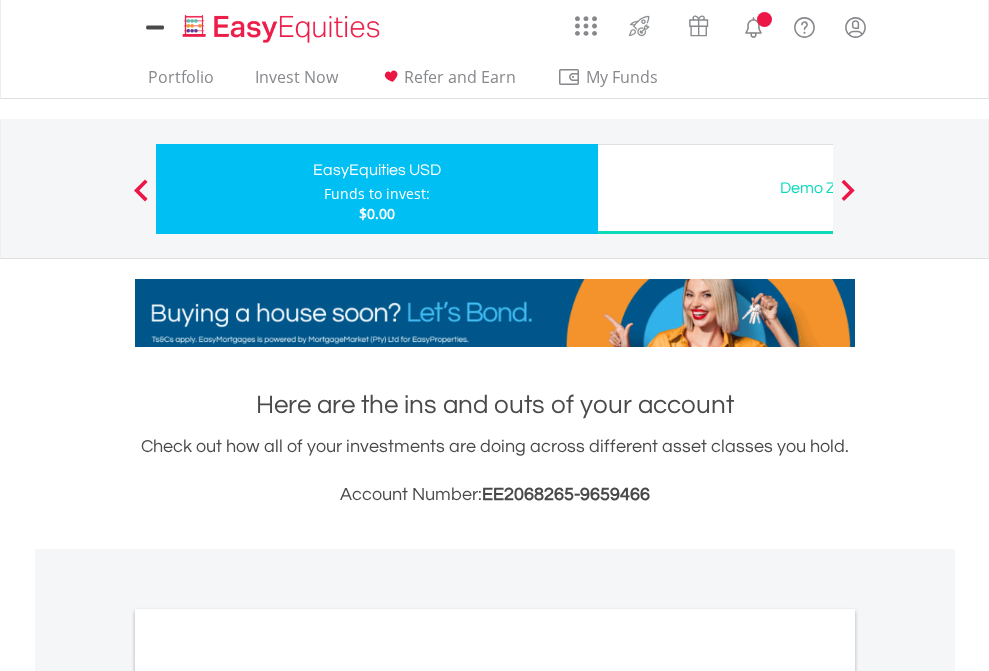 click on "All Holdings" at bounding box center (268, 1096) 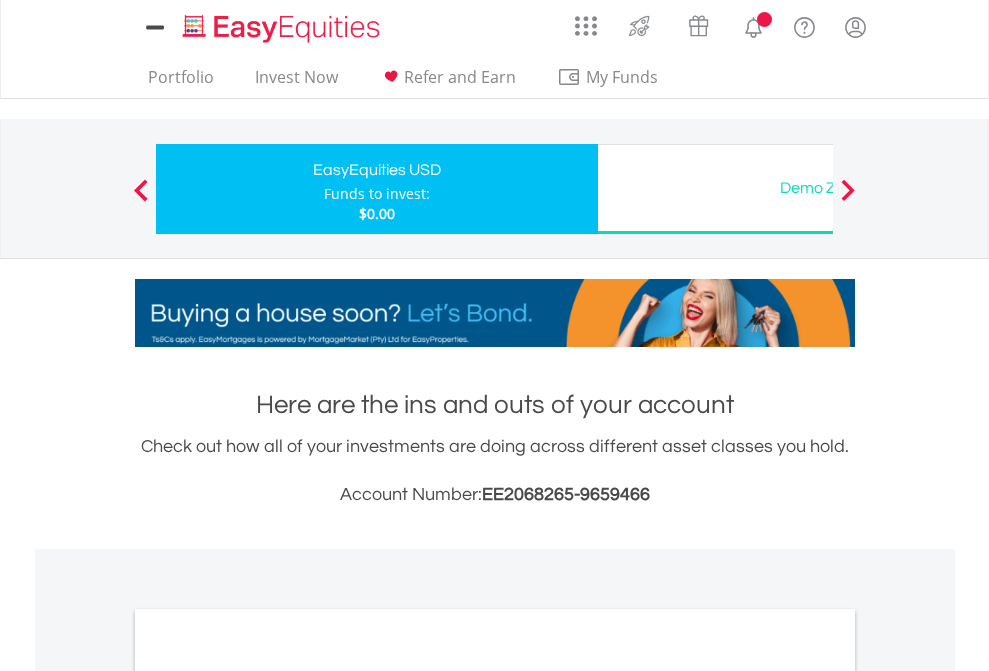 scroll, scrollTop: 1202, scrollLeft: 0, axis: vertical 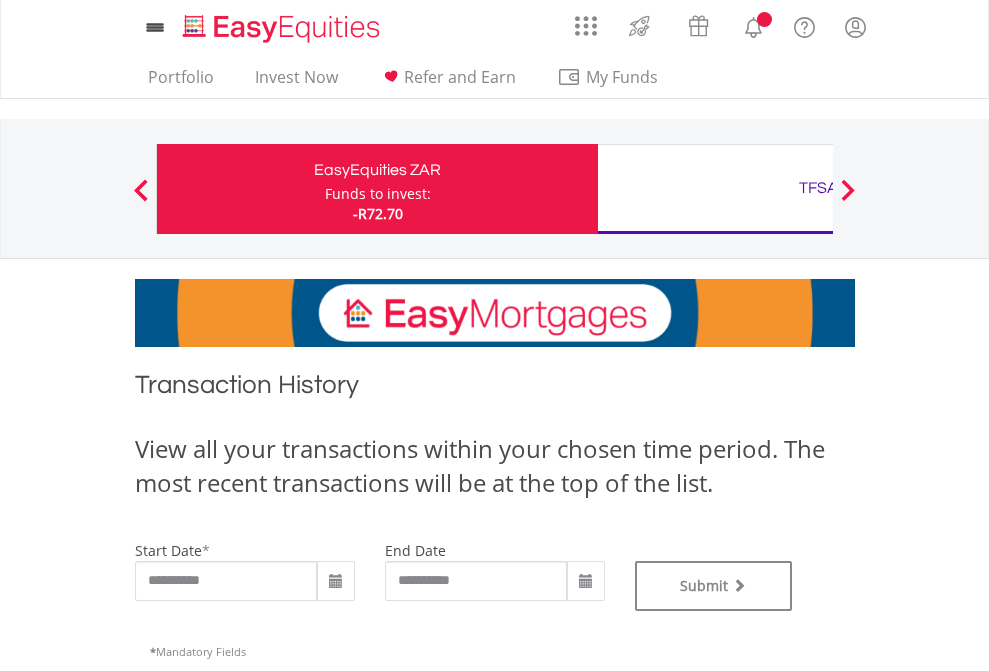 type on "**********" 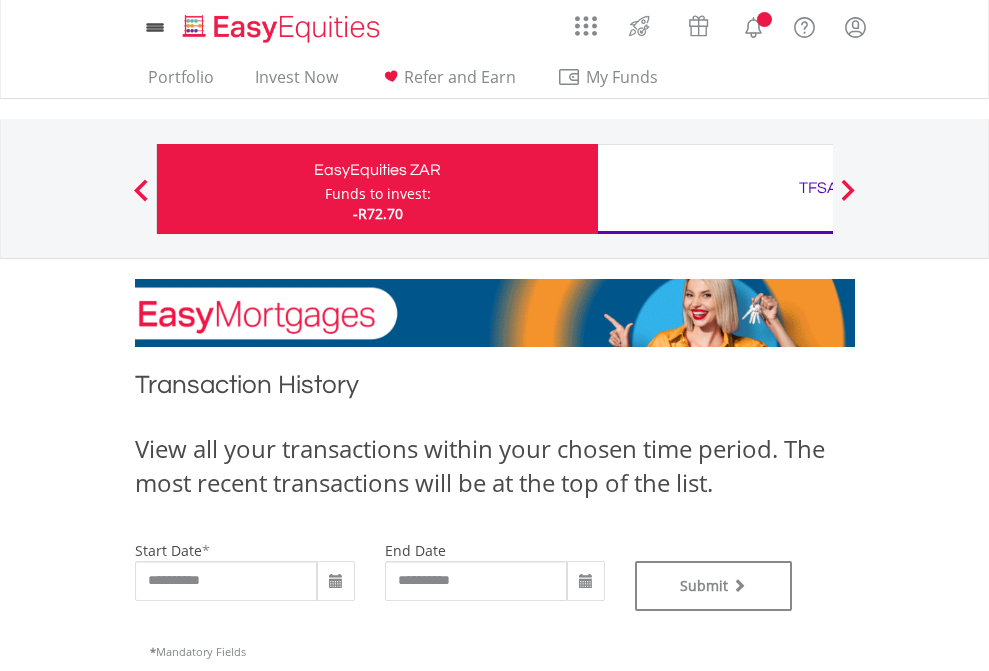 type on "**********" 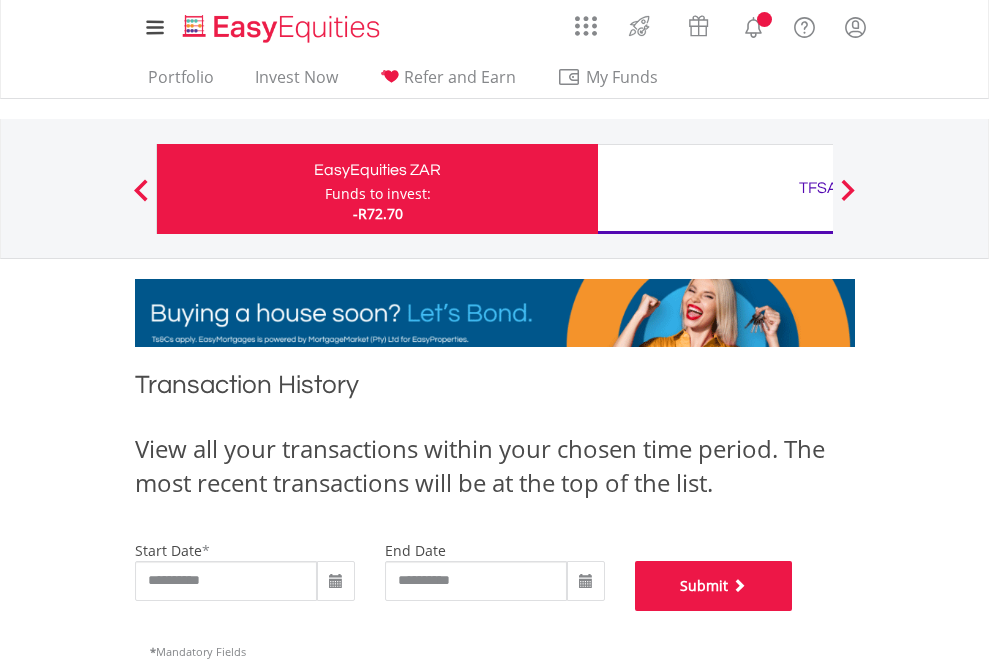 click on "Submit" at bounding box center (714, 586) 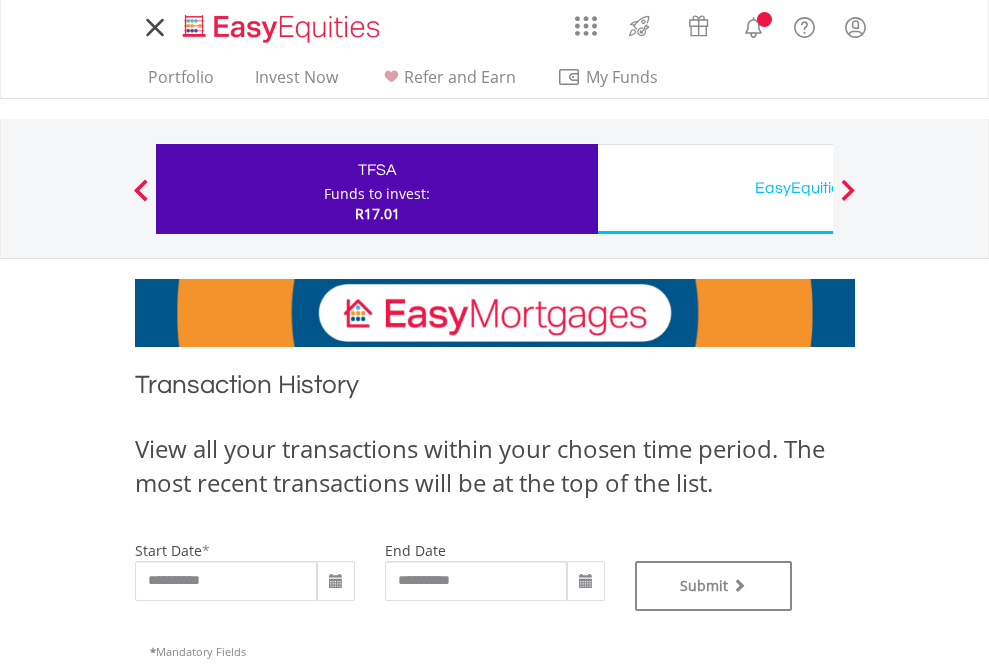 scroll, scrollTop: 0, scrollLeft: 0, axis: both 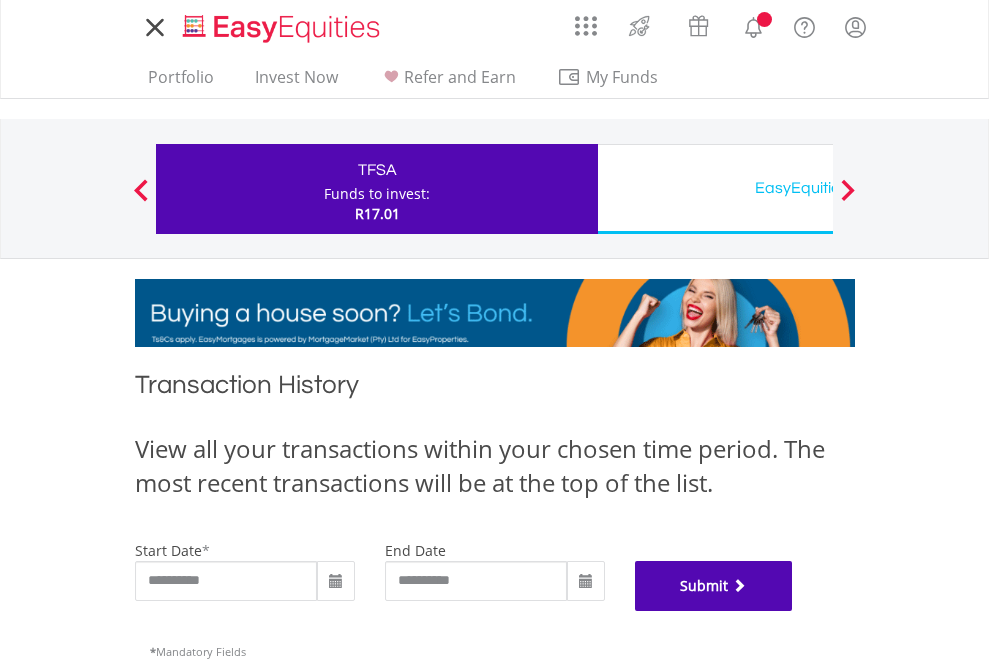 click on "Submit" at bounding box center (714, 586) 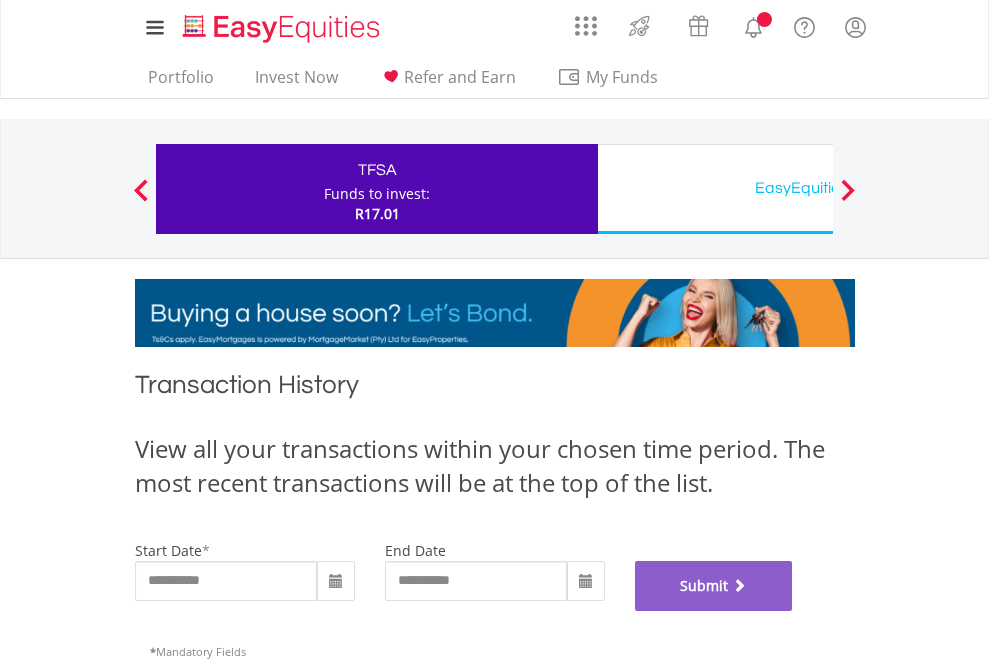 scroll, scrollTop: 811, scrollLeft: 0, axis: vertical 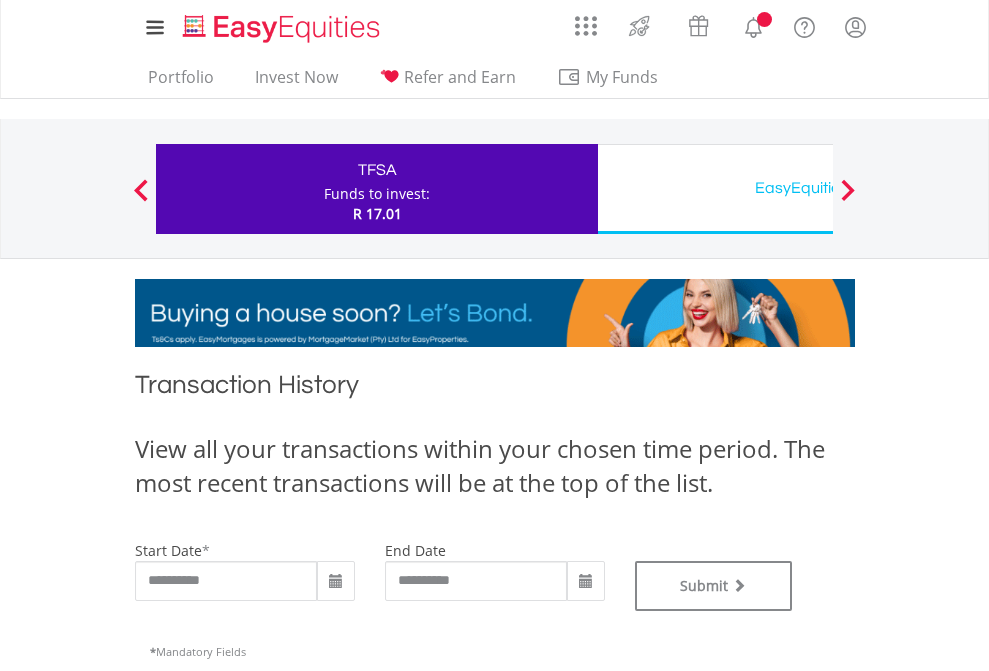 click on "EasyEquities USD" at bounding box center (818, 188) 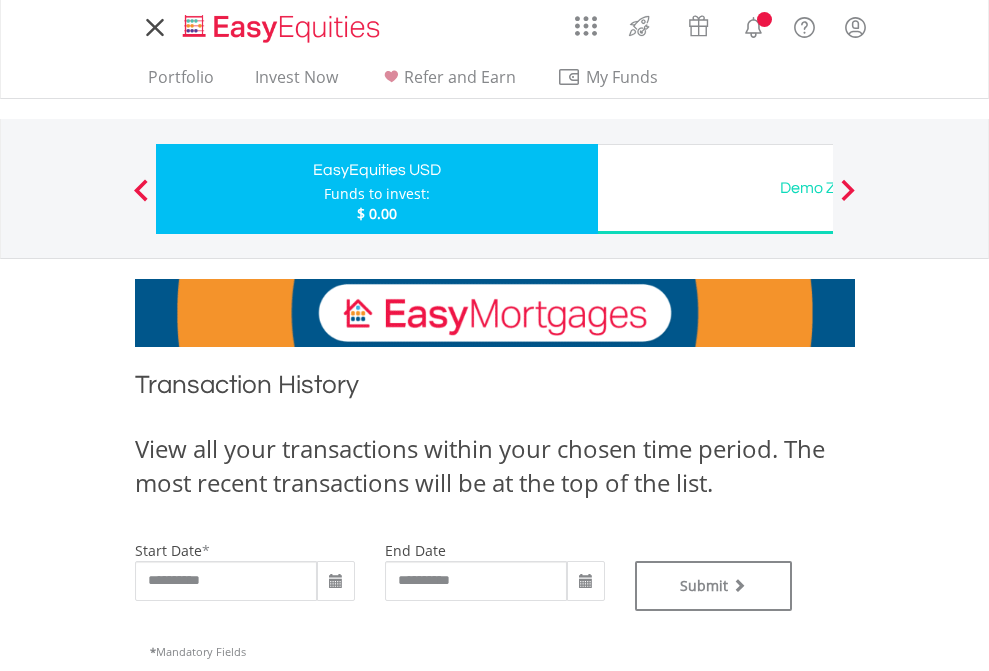 scroll, scrollTop: 0, scrollLeft: 0, axis: both 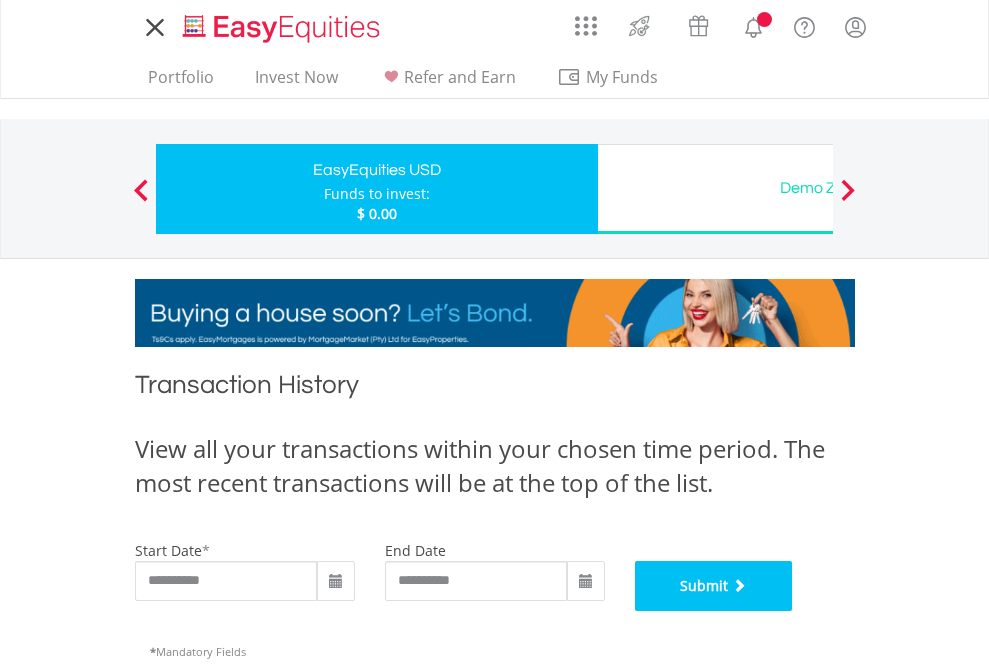 click on "Submit" at bounding box center [714, 586] 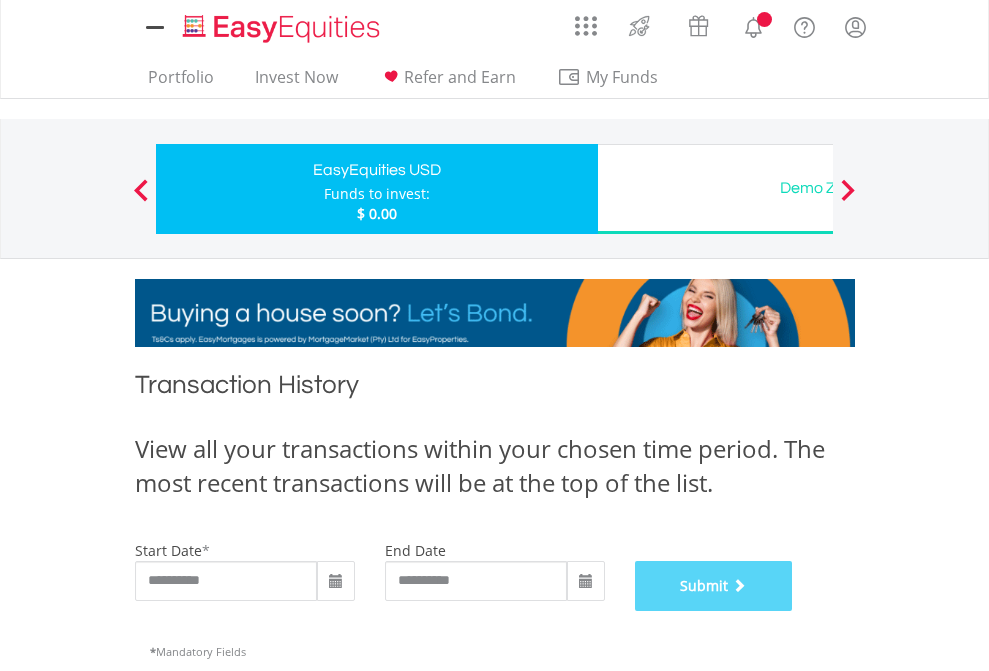 scroll, scrollTop: 811, scrollLeft: 0, axis: vertical 